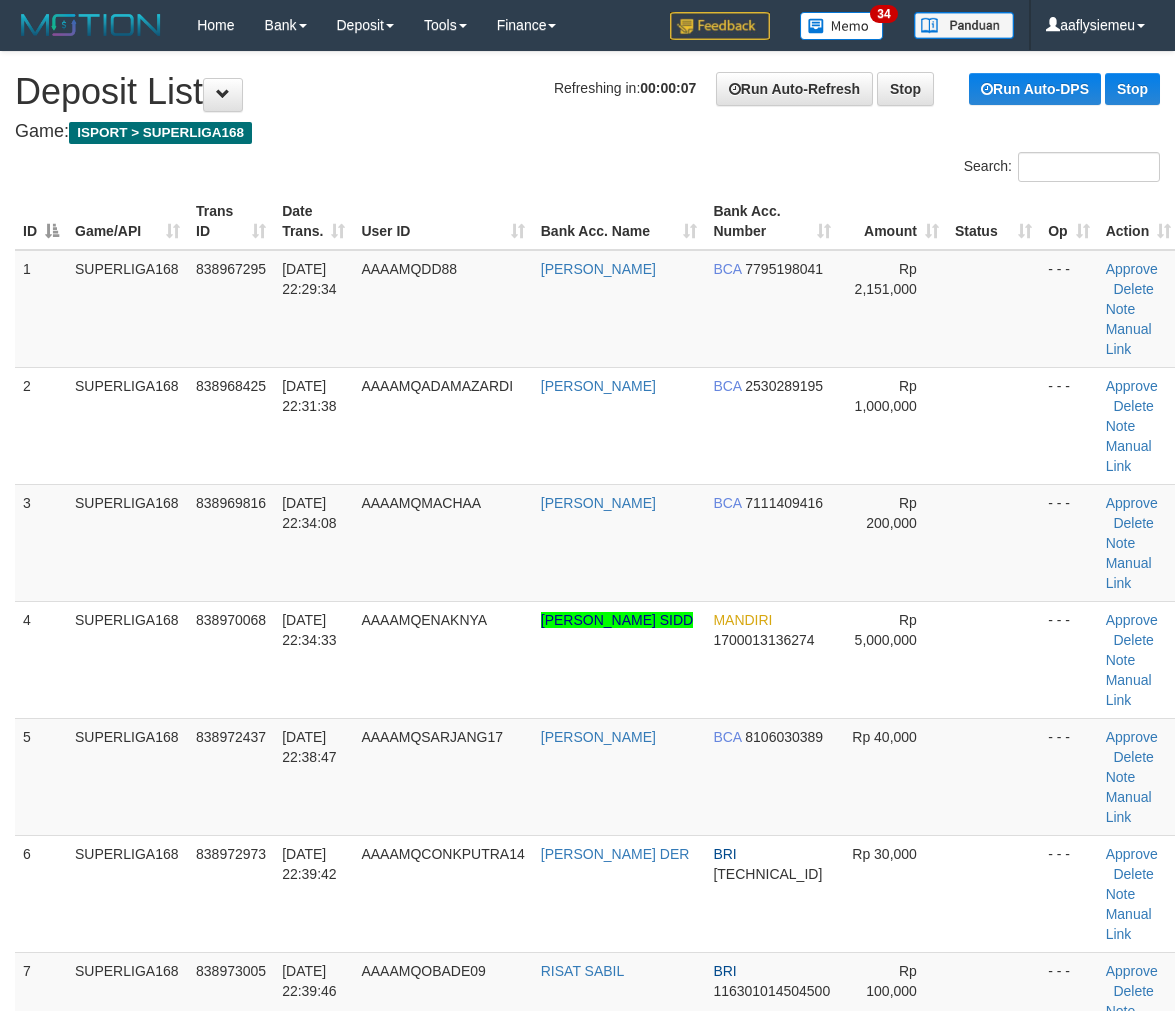 scroll, scrollTop: 1222, scrollLeft: 0, axis: vertical 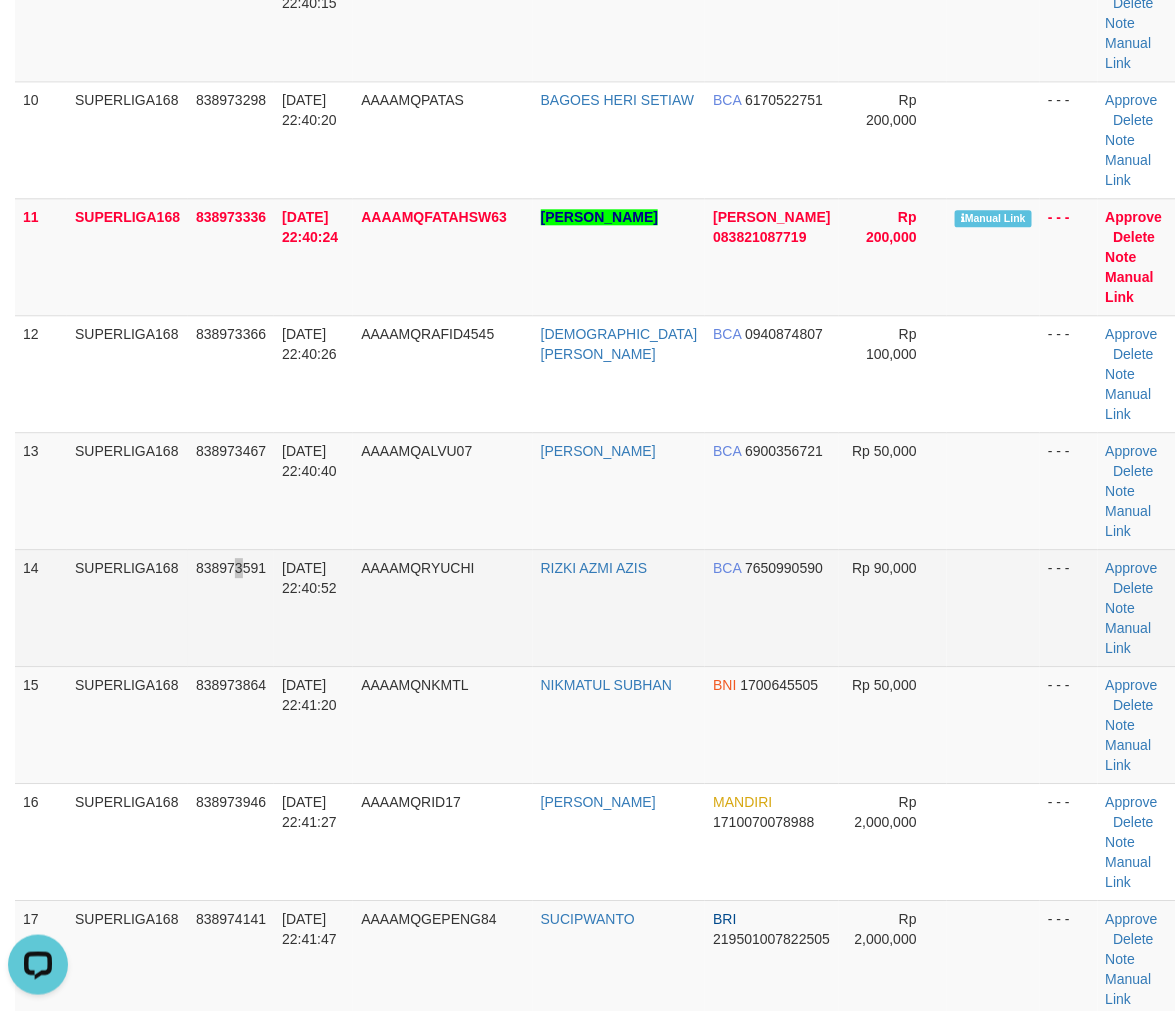click on "838973591" at bounding box center (231, 607) 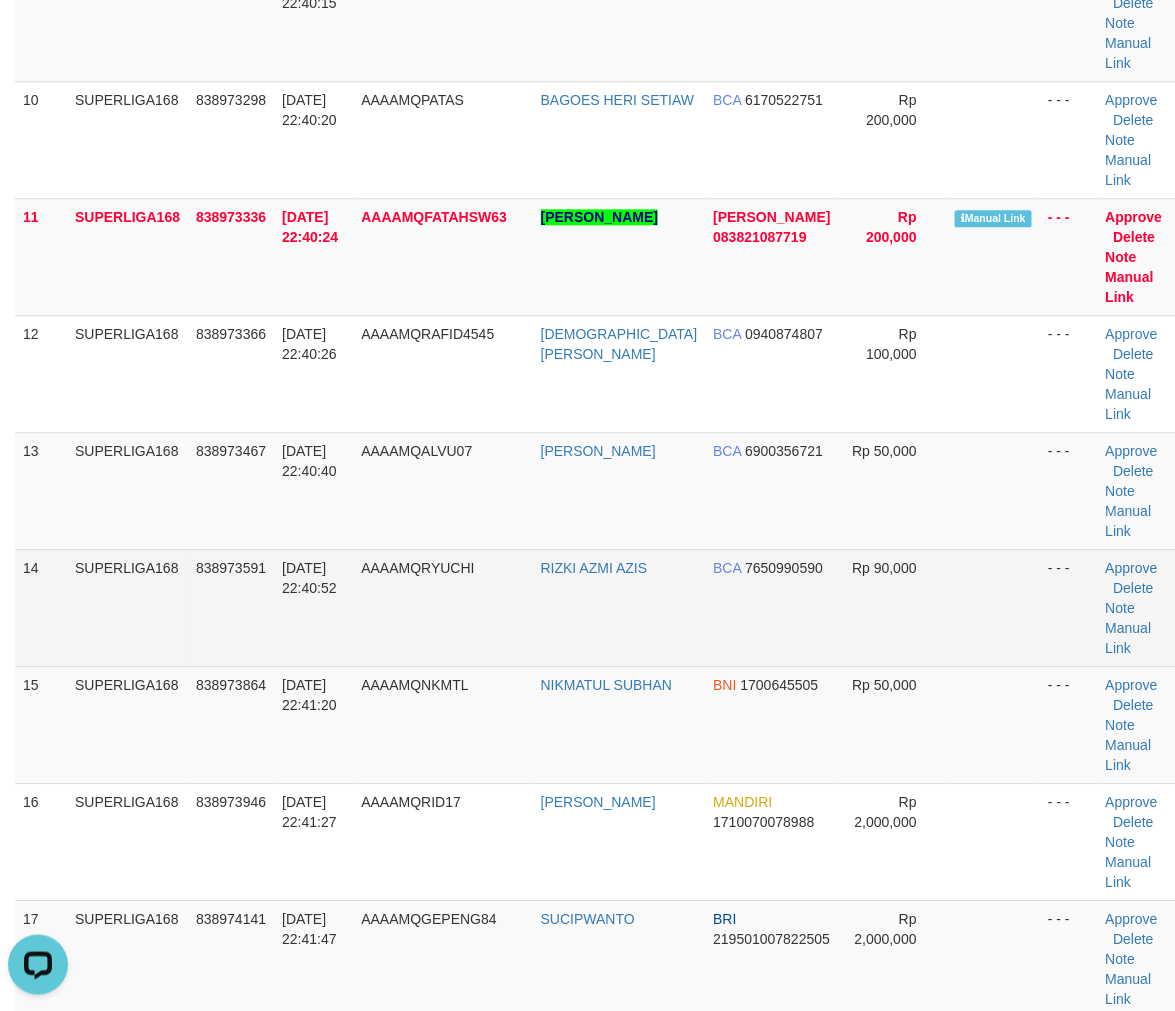 scroll, scrollTop: 1194, scrollLeft: 0, axis: vertical 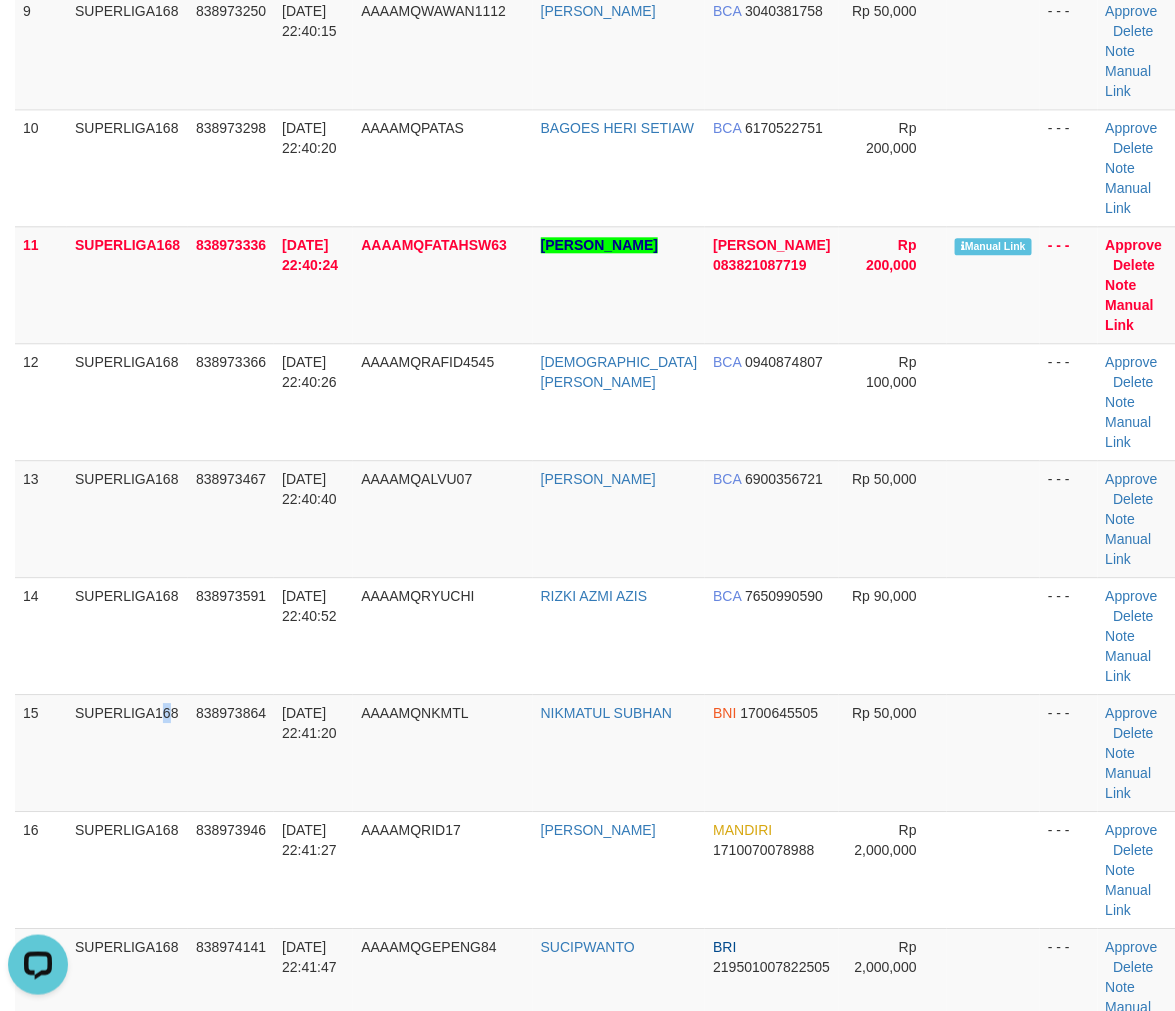drag, startPoint x: 122, startPoint y: 693, endPoint x: 1, endPoint y: 743, distance: 130.92365 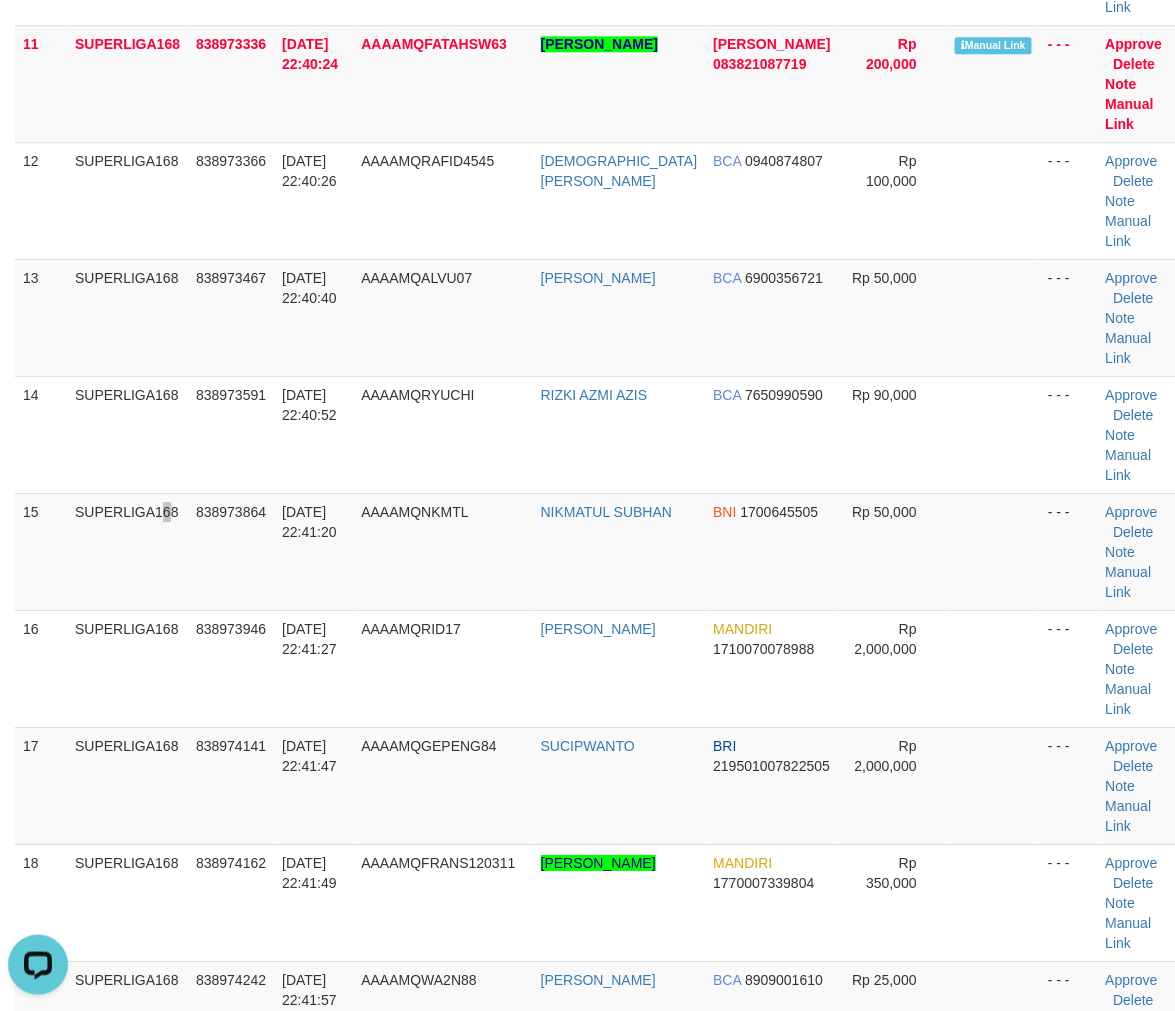 scroll, scrollTop: 1638, scrollLeft: 0, axis: vertical 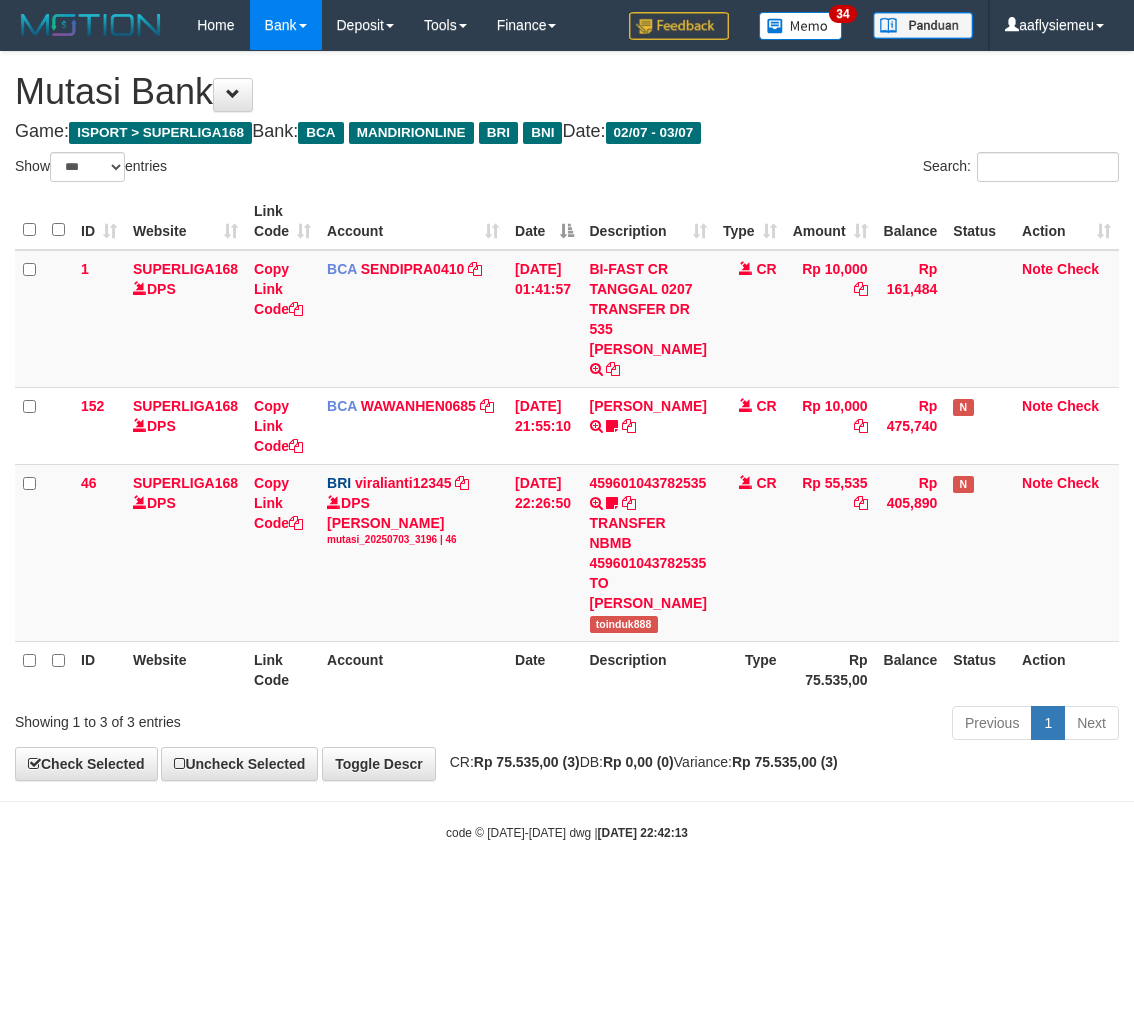 select on "***" 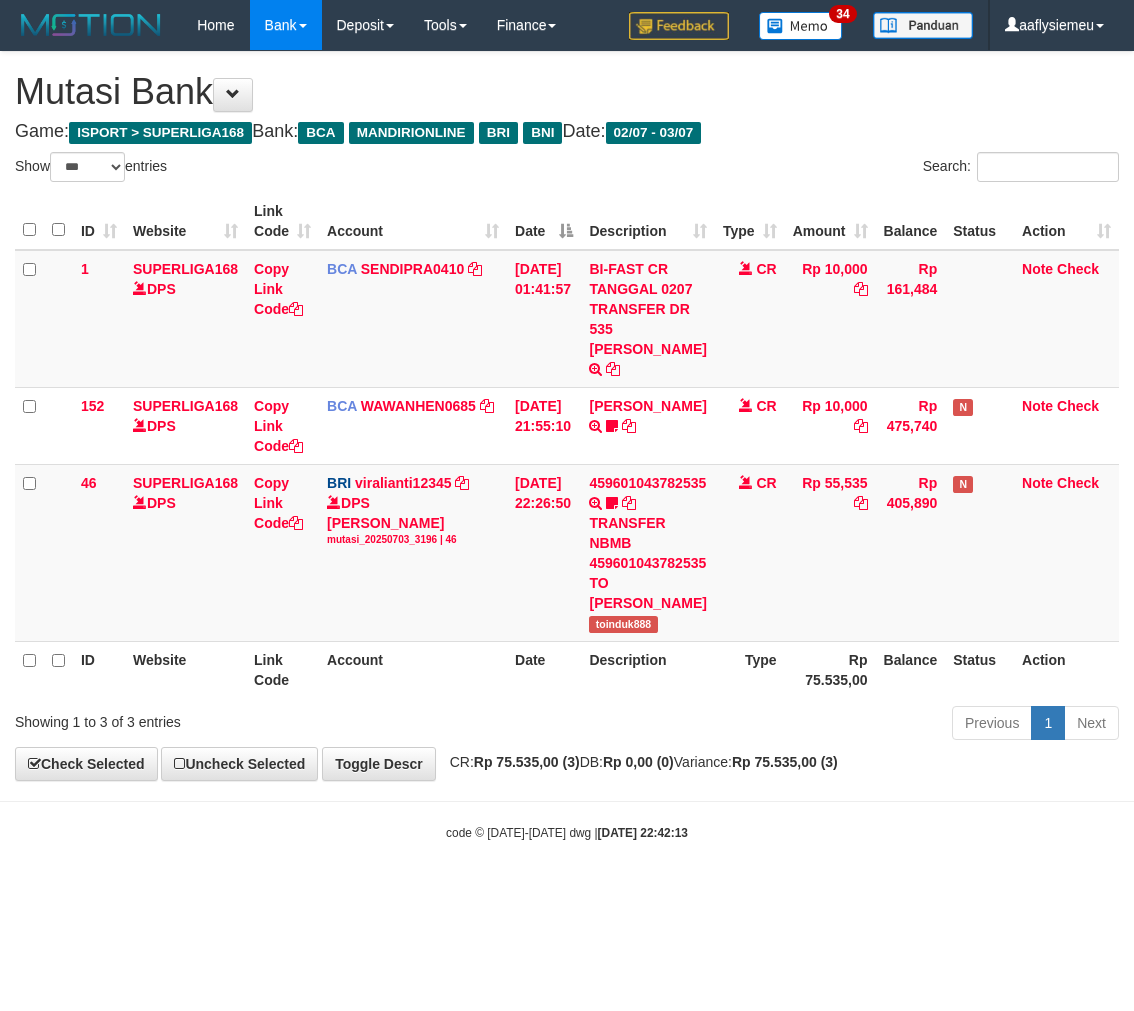 scroll, scrollTop: 0, scrollLeft: 0, axis: both 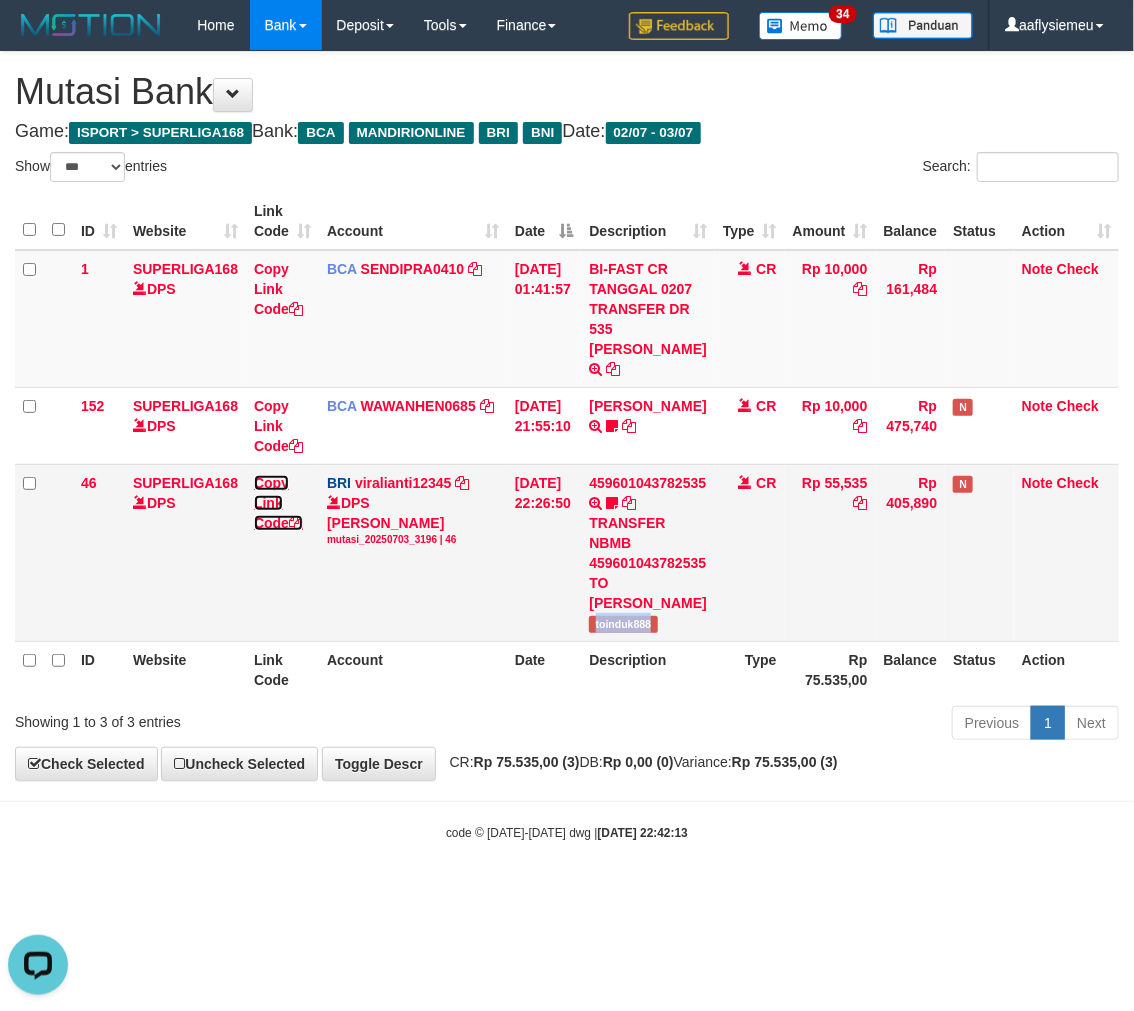 click on "Copy Link Code" at bounding box center [278, 503] 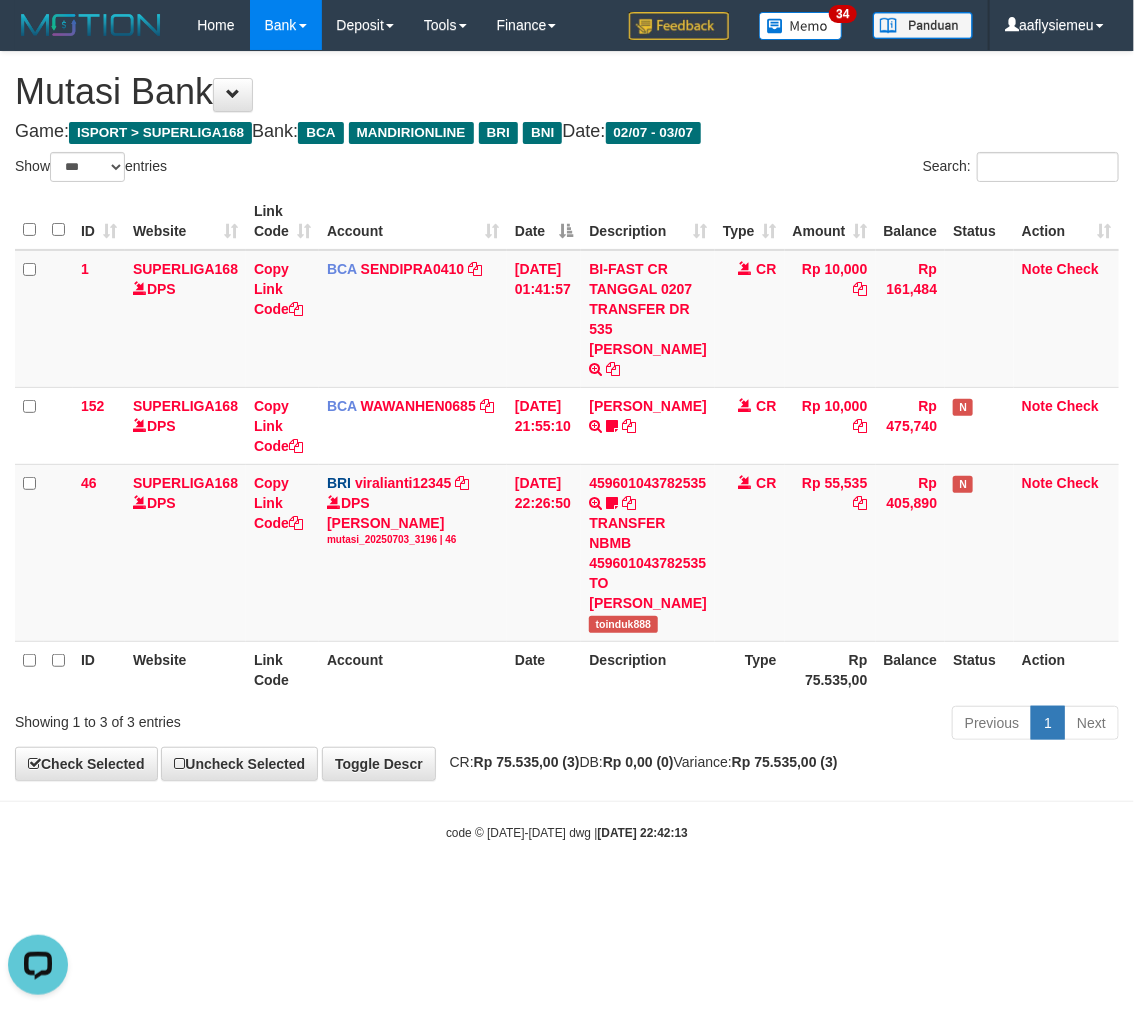 scroll, scrollTop: 274, scrollLeft: 0, axis: vertical 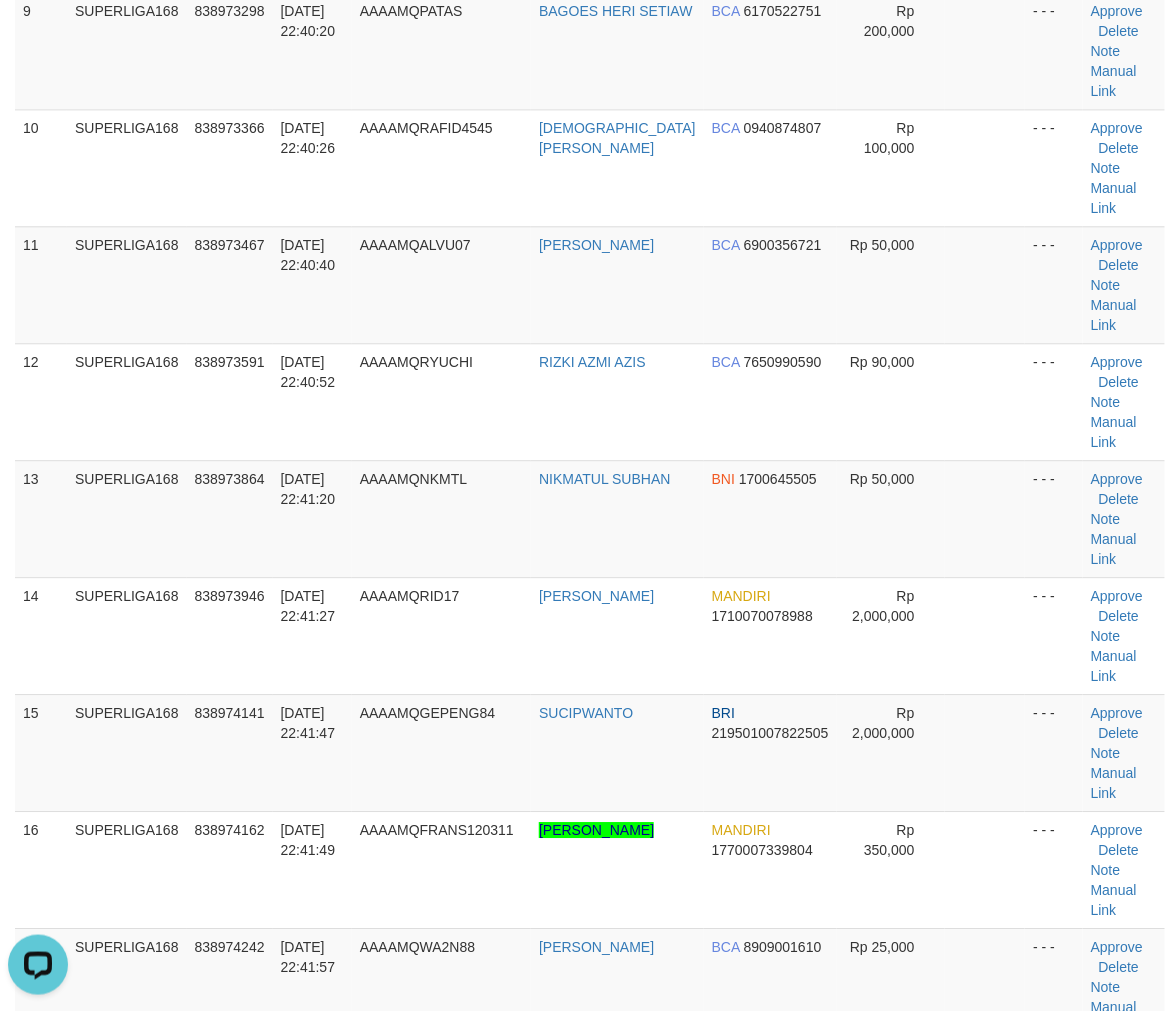 drag, startPoint x: 381, startPoint y: 940, endPoint x: 138, endPoint y: 808, distance: 276.5375 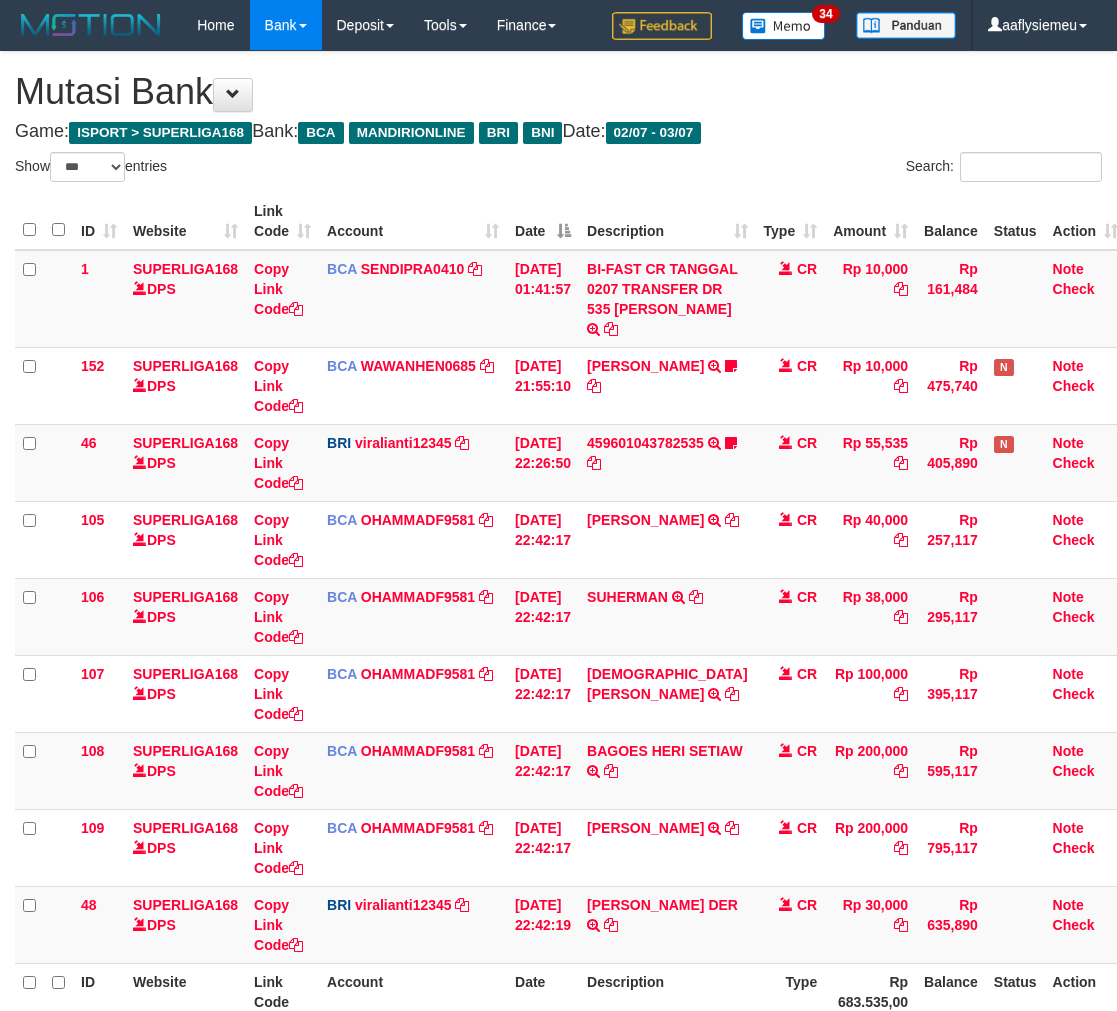 select on "***" 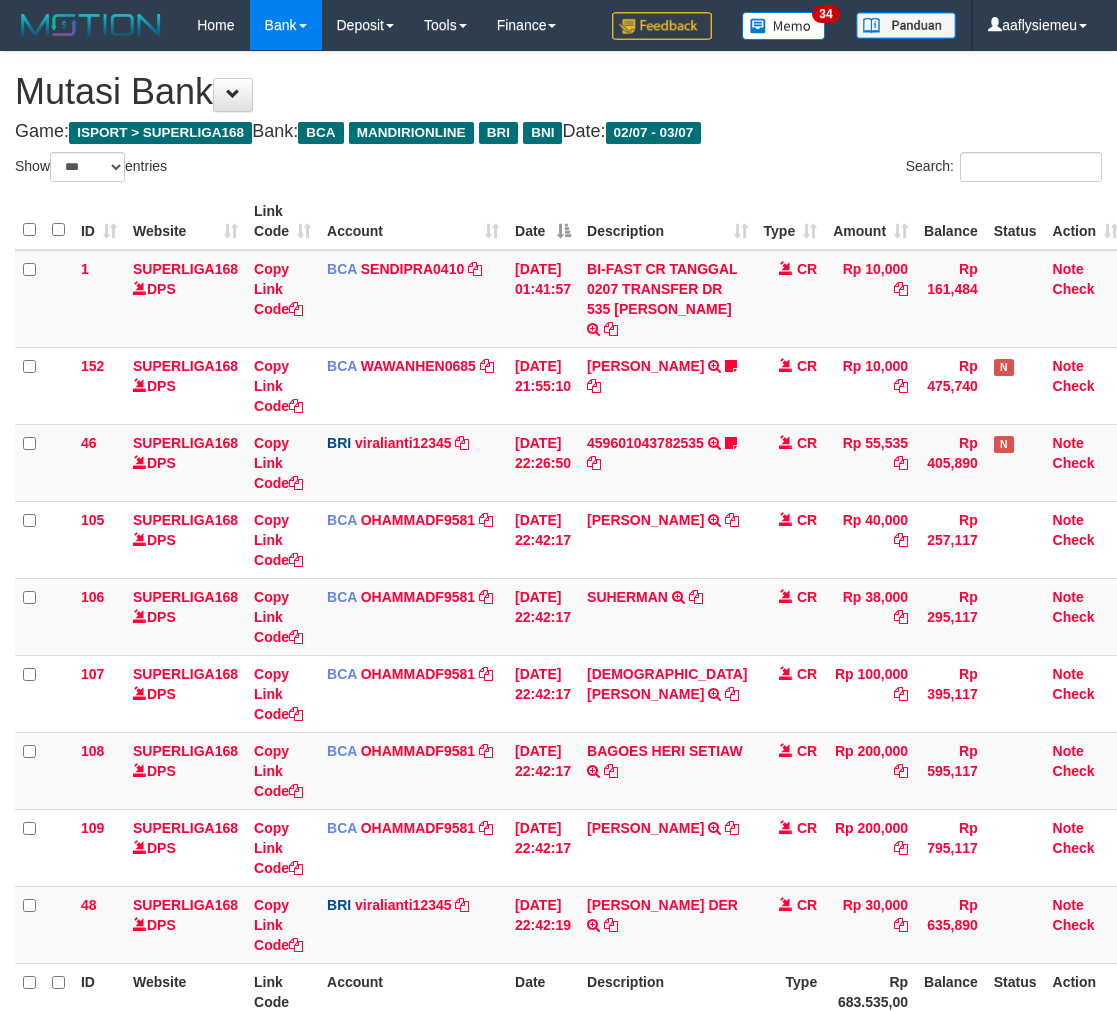 scroll, scrollTop: 0, scrollLeft: 0, axis: both 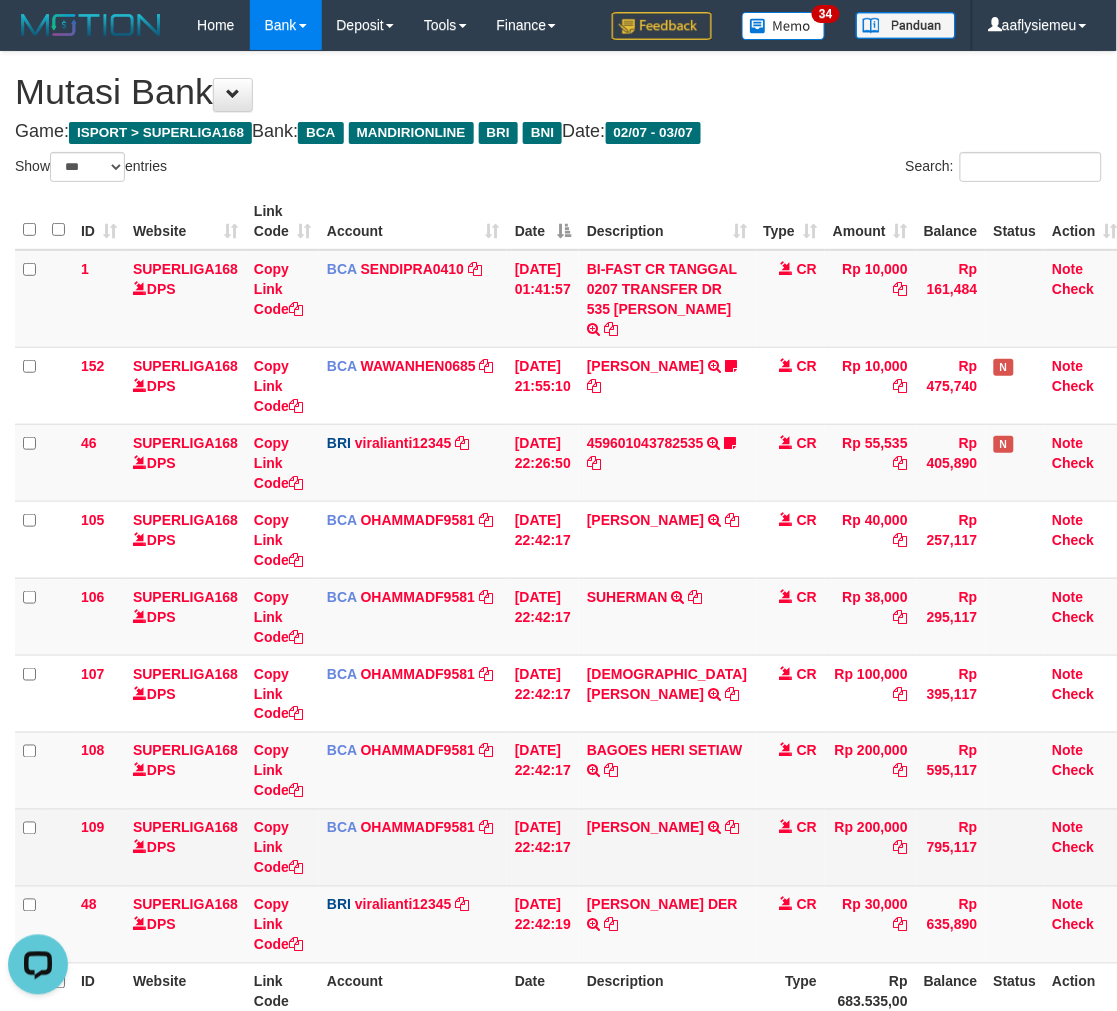drag, startPoint x: 574, startPoint y: 908, endPoint x: 788, endPoint y: 891, distance: 214.67418 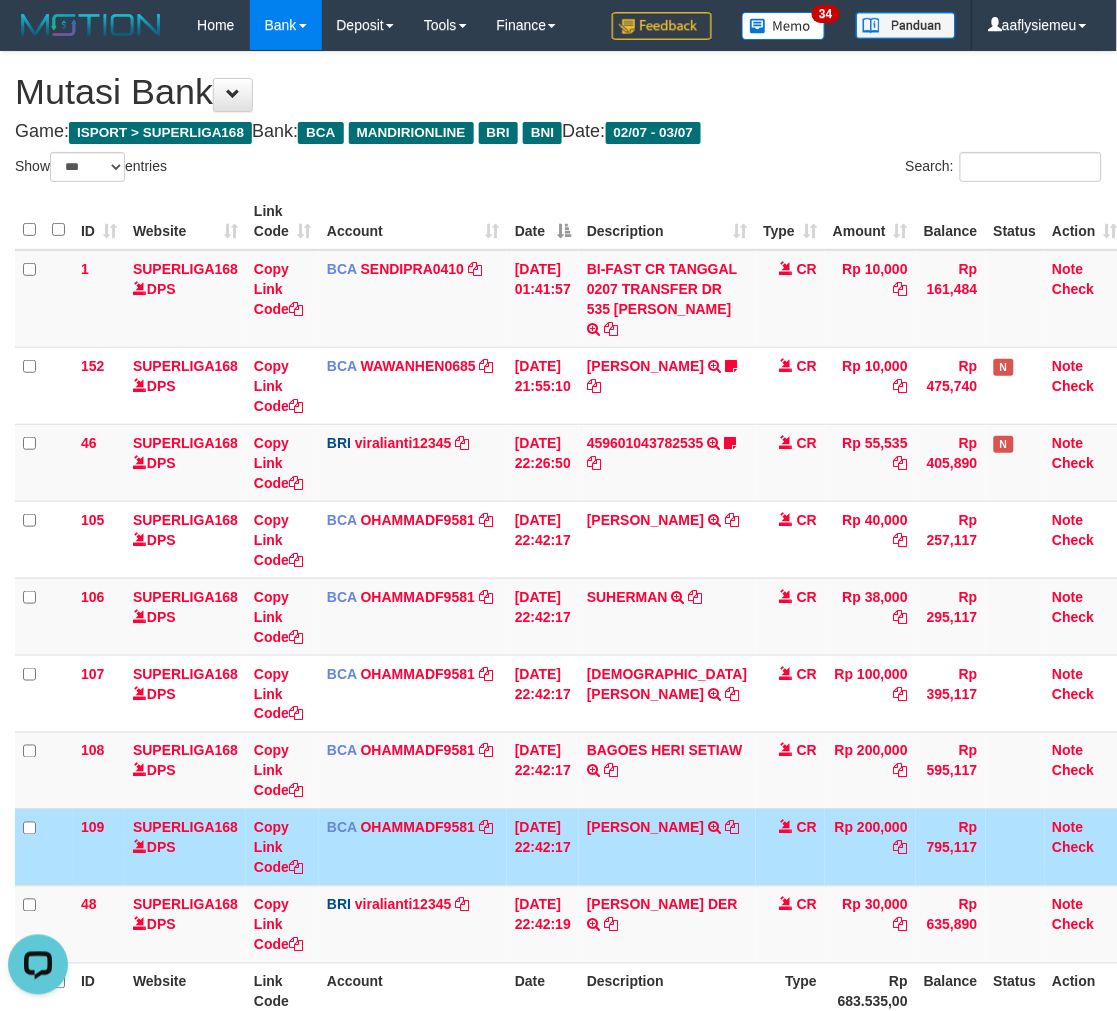 click on "DENIS BAYUMI RASYI         TRSF E-BANKING CR 07/03 137A1
DENIS BAYUMI RASYI" at bounding box center [667, 847] 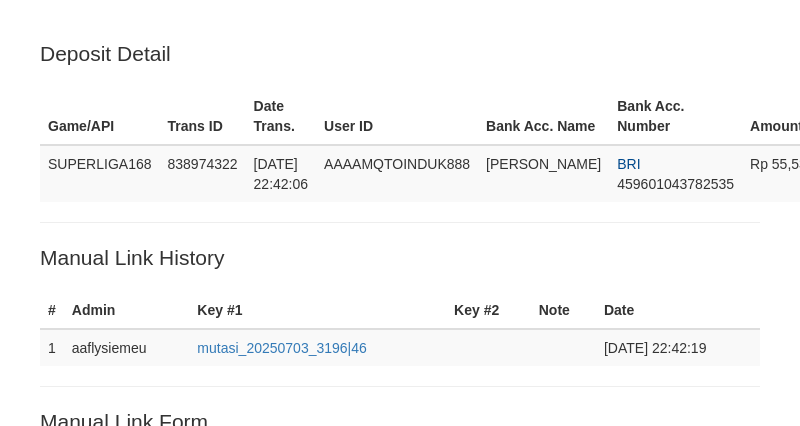 scroll, scrollTop: 500, scrollLeft: 0, axis: vertical 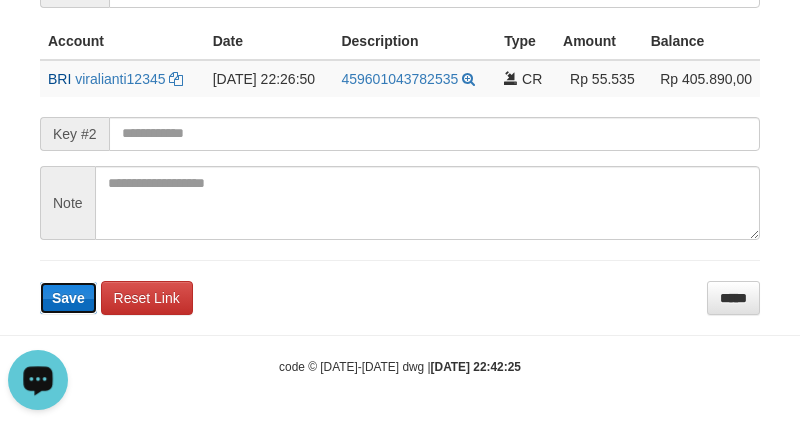 click on "Save" at bounding box center [68, 298] 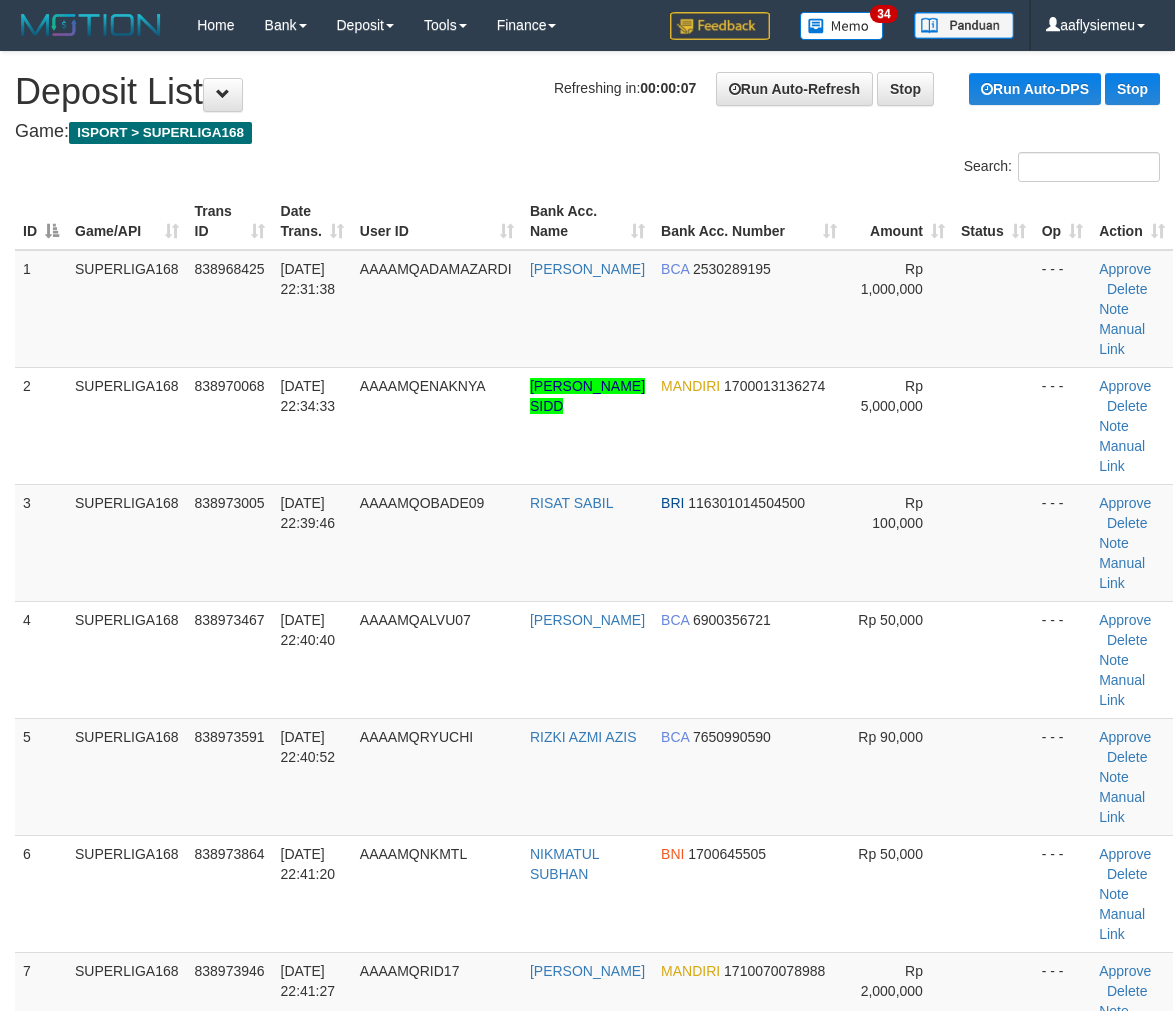 scroll, scrollTop: 276, scrollLeft: 0, axis: vertical 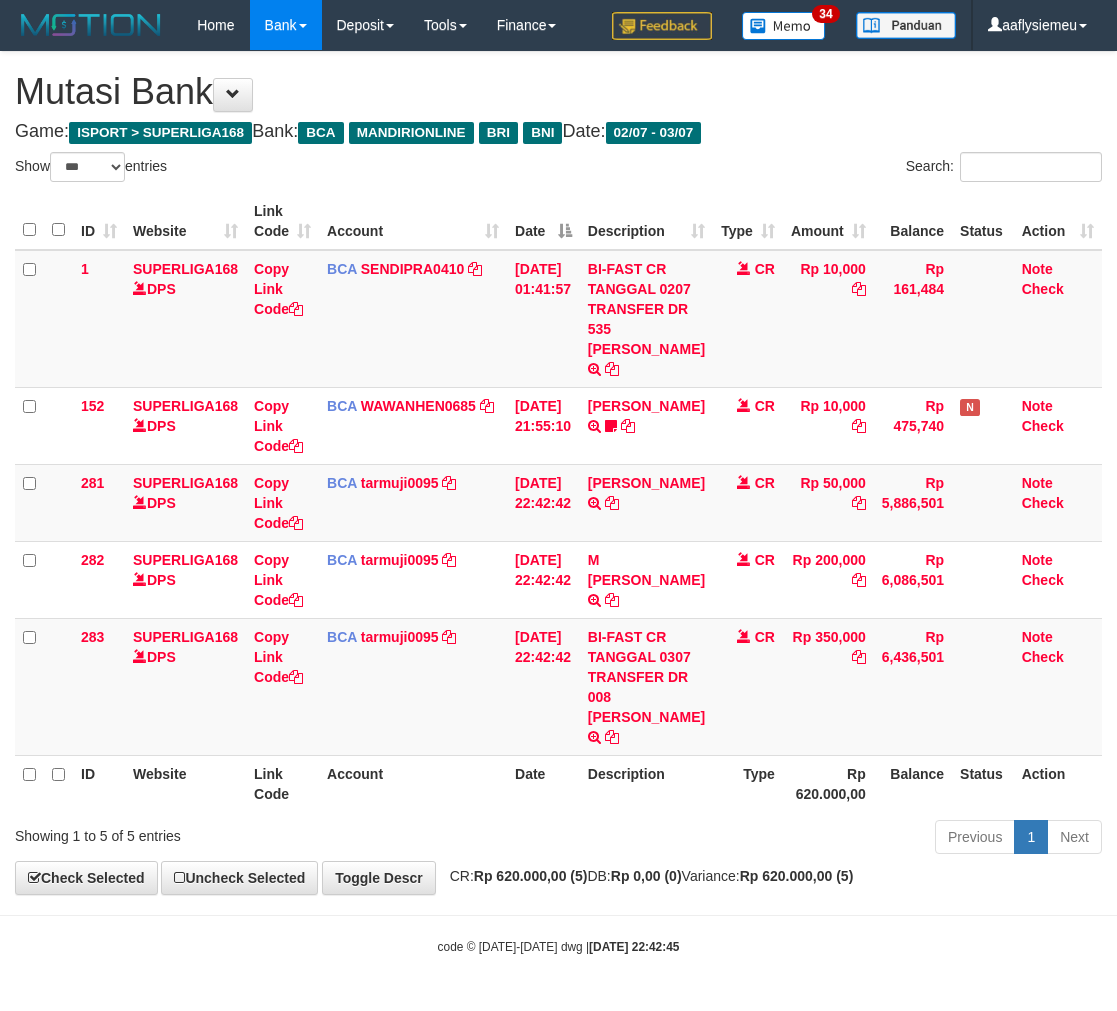 select on "***" 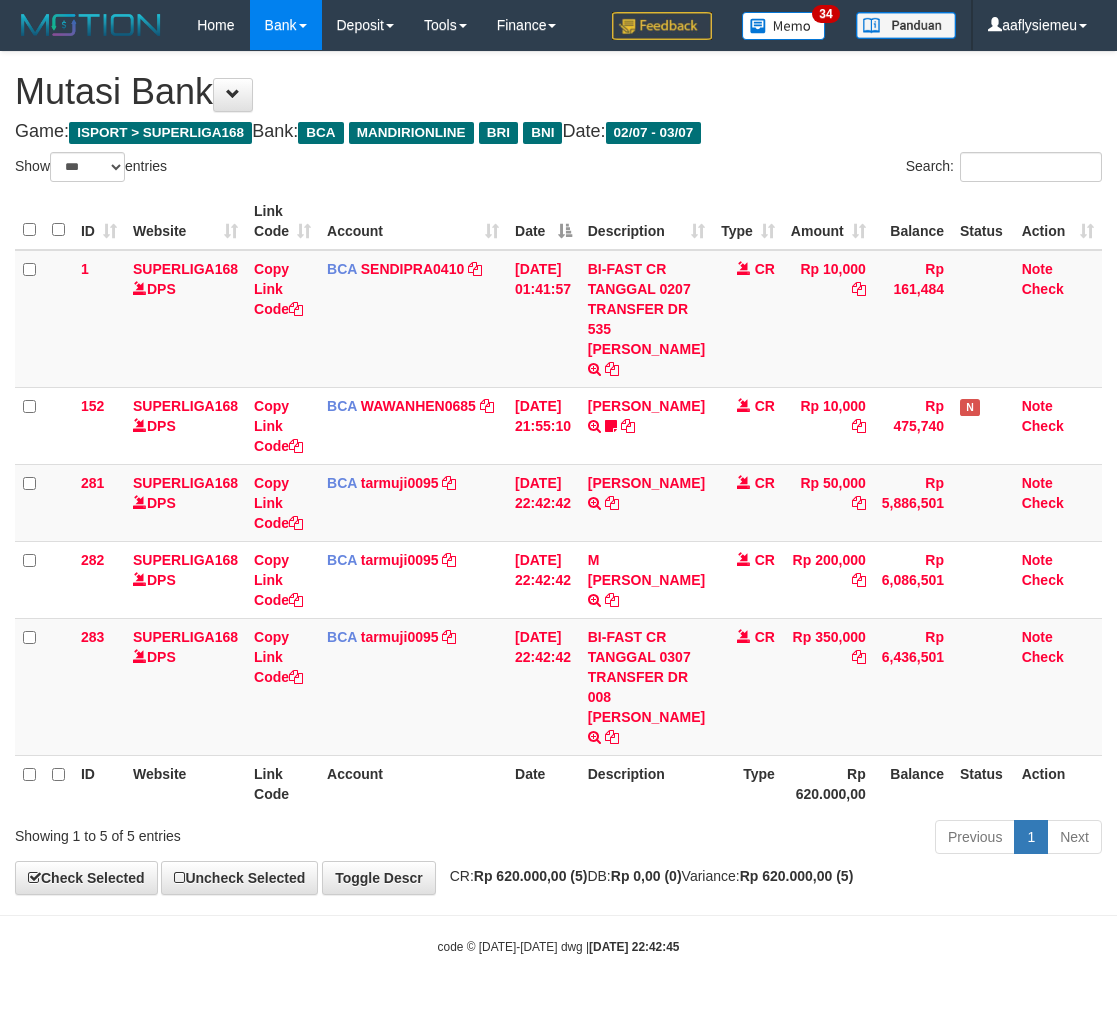 scroll, scrollTop: 0, scrollLeft: 0, axis: both 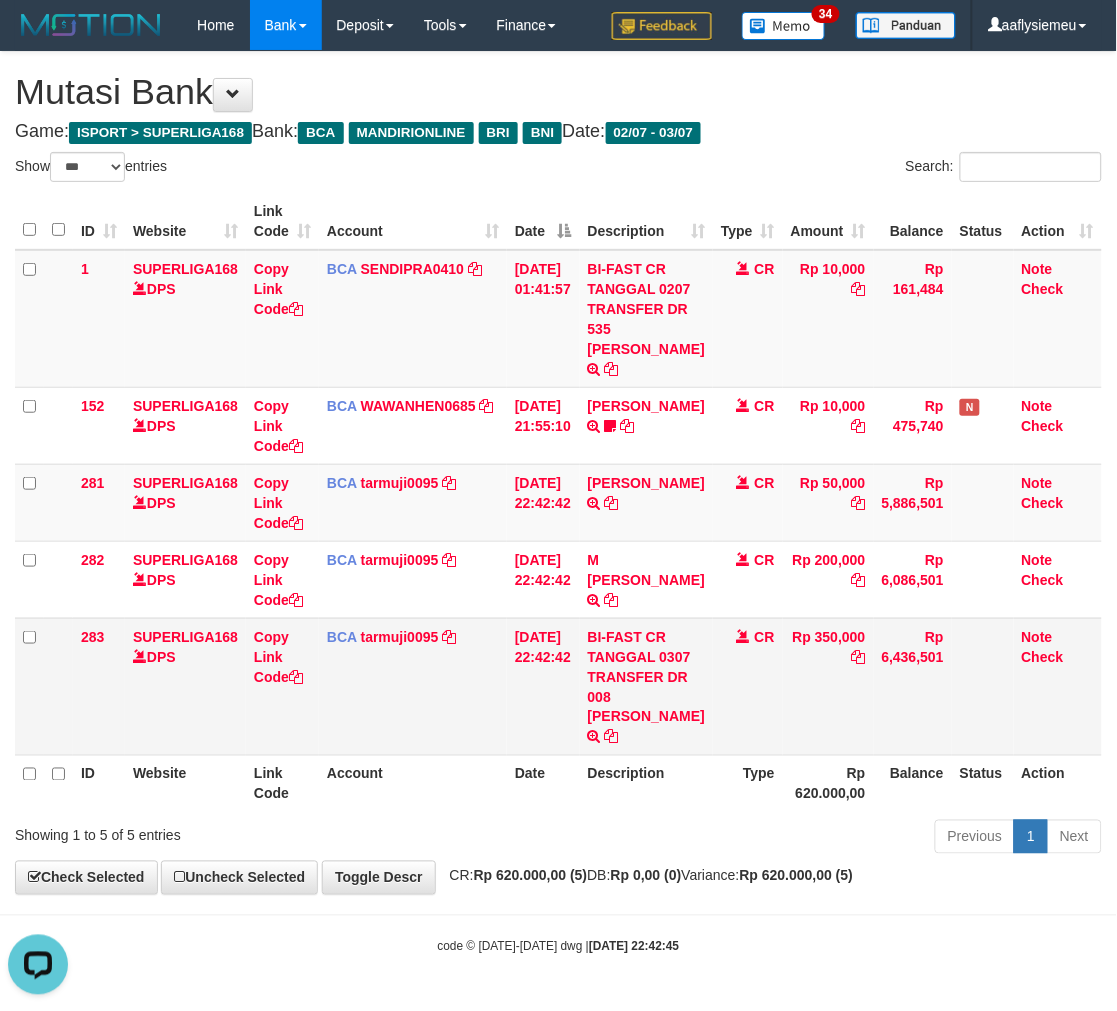 drag, startPoint x: 707, startPoint y: 773, endPoint x: 766, endPoint y: 773, distance: 59 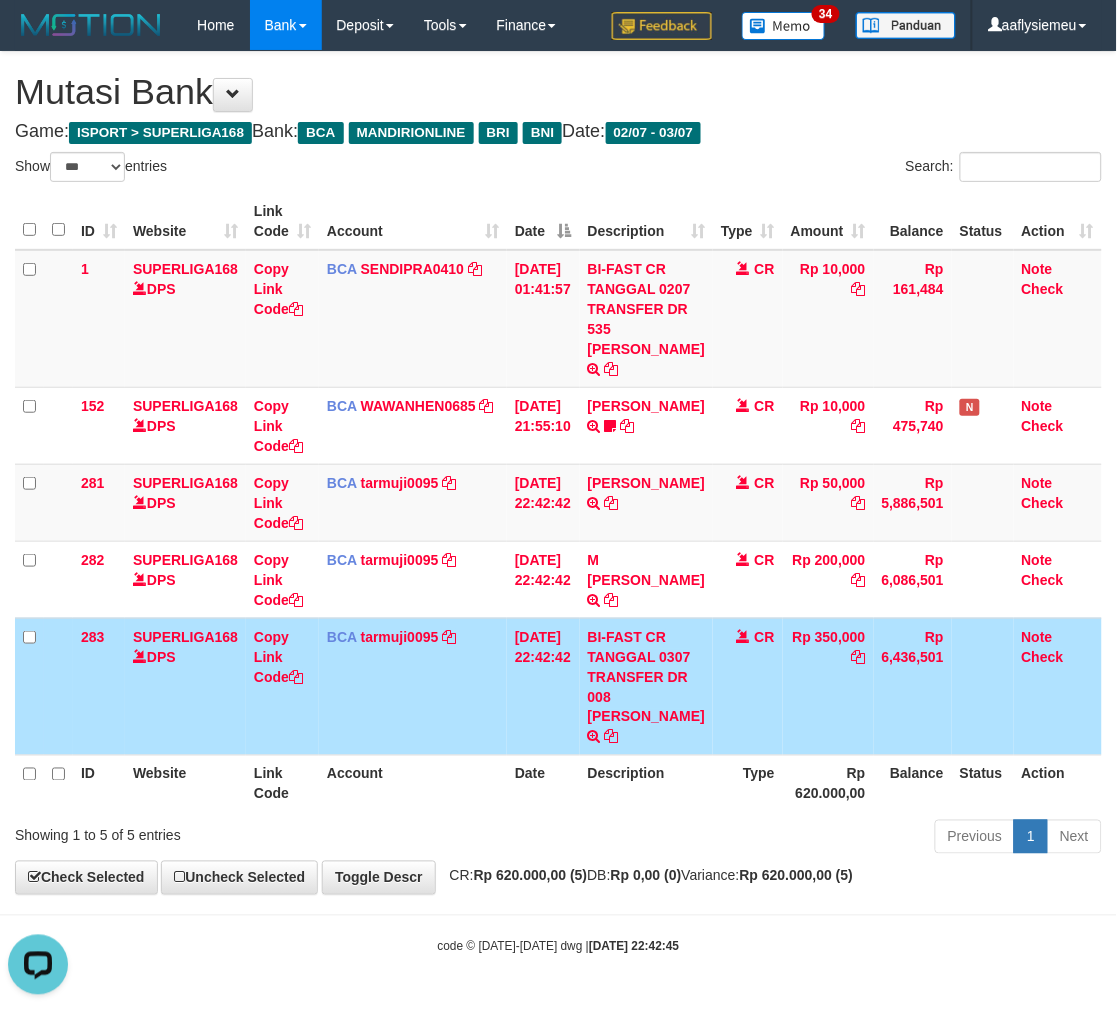 click on "ID Website Link Code Account Date Description Type Amount Balance Status Action
1
SUPERLIGA168    DPS
Copy Link Code
BCA
SENDIPRA0410
DPS
SENDI PRATAMA
mutasi_20250703_2695 | 1
mutasi_20250703_2695 | 1
[DATE] 01:41:57
BI-FAST CR TANGGAL 0207 TRANSFER DR 535 [PERSON_NAME]         BI-FAST CR TANGGAL :02/07 TRANSFER DR 535 [PERSON_NAME] CIP
CR
Rp 10,000
Rp 161,484
Note
Check
152
SUPERLIGA168    DPS
Copy Link Code
BCA
WAWANHEN0685" at bounding box center [558, 502] 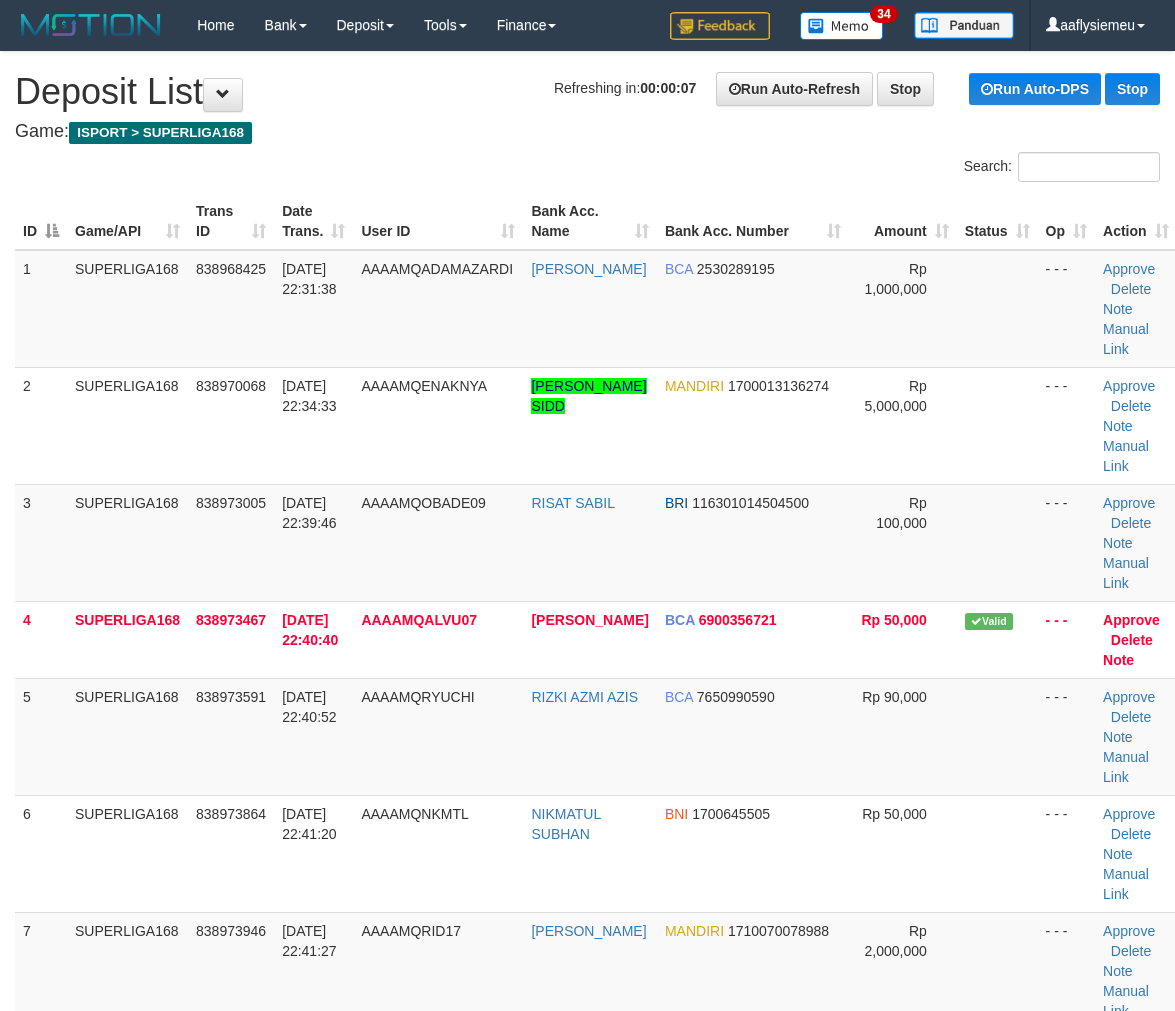 scroll, scrollTop: 555, scrollLeft: 0, axis: vertical 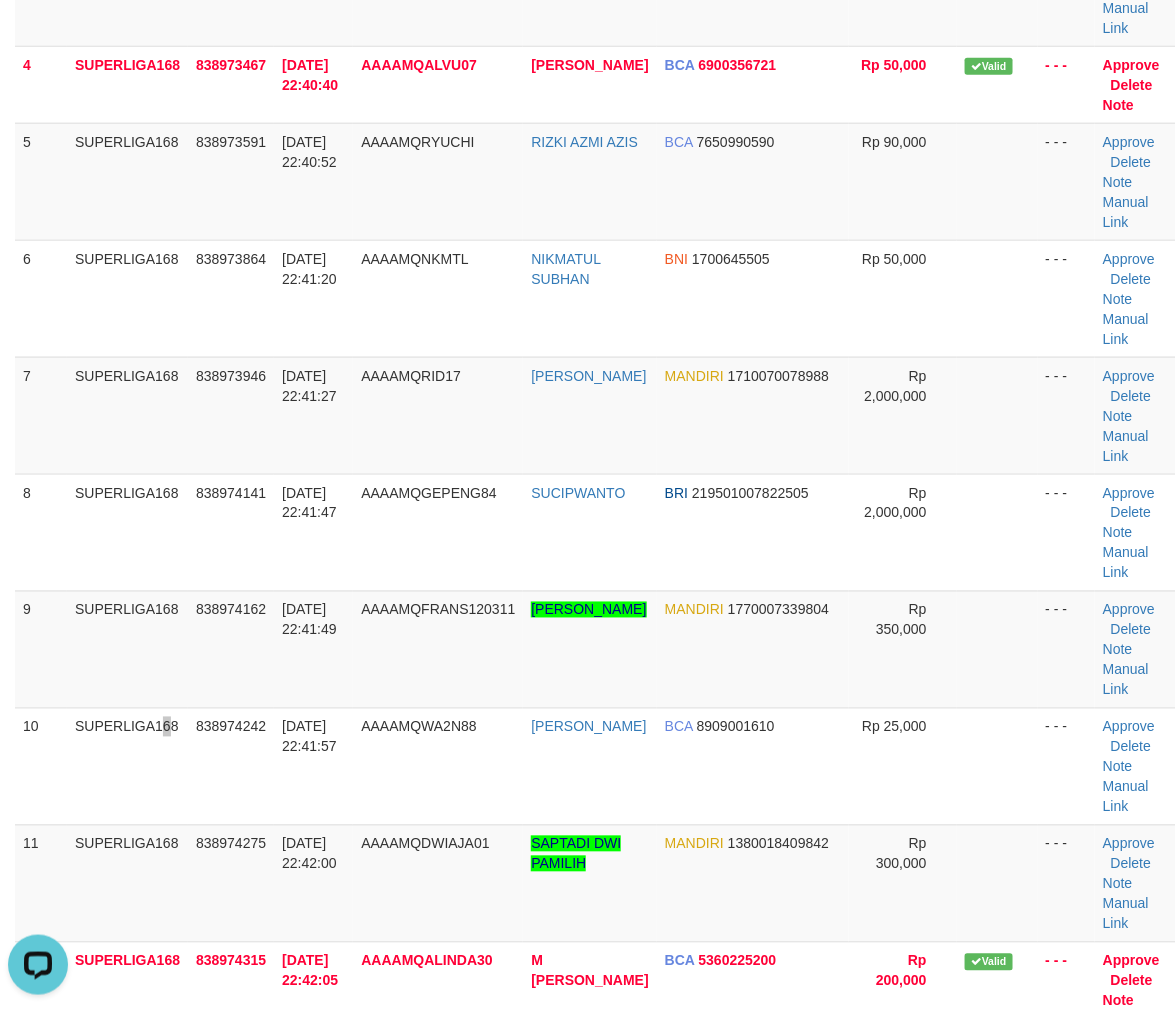 drag, startPoint x: 116, startPoint y: 553, endPoint x: 0, endPoint y: 613, distance: 130.59862 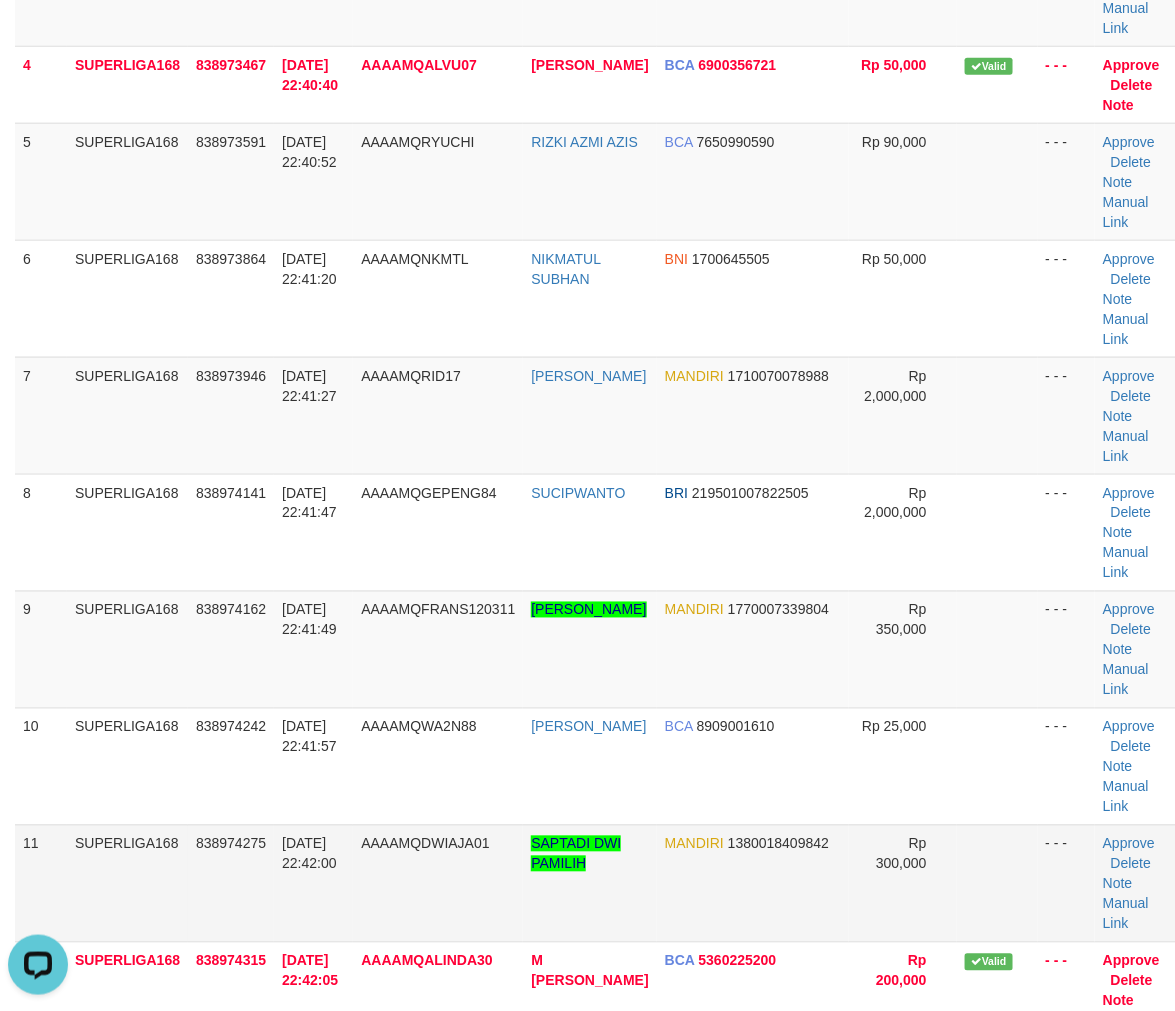 drag, startPoint x: 165, startPoint y: 641, endPoint x: 2, endPoint y: 725, distance: 183.37122 